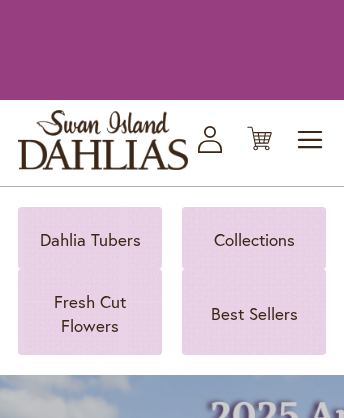 scroll, scrollTop: 0, scrollLeft: 0, axis: both 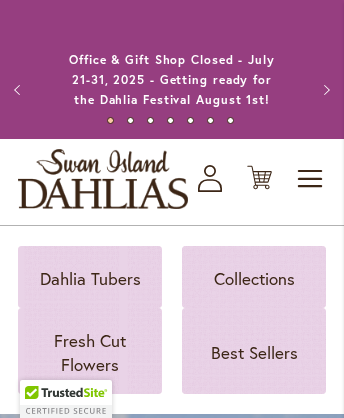click on "WHIPPER SNAPPER" at bounding box center [1378, 5637] 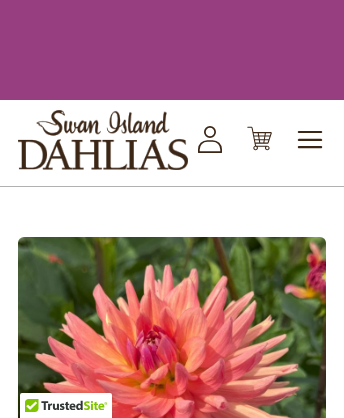 scroll, scrollTop: 0, scrollLeft: 0, axis: both 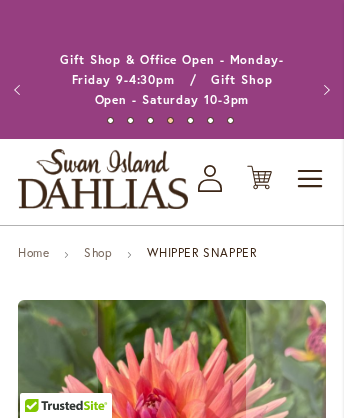 click on "Specifications" at bounding box center (71, 1431) 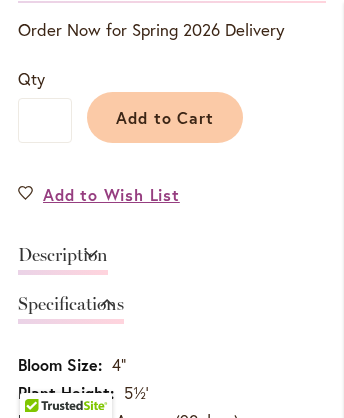 click on "Questions about Dahlia Care and Growing Beautiful Dahlias" at bounding box center (172, -820) 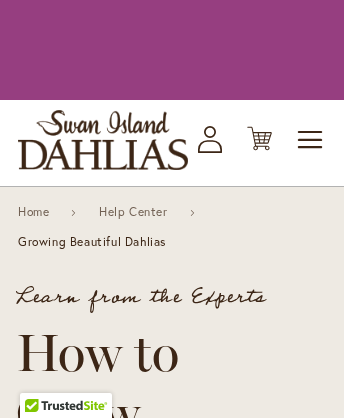 scroll, scrollTop: 0, scrollLeft: 0, axis: both 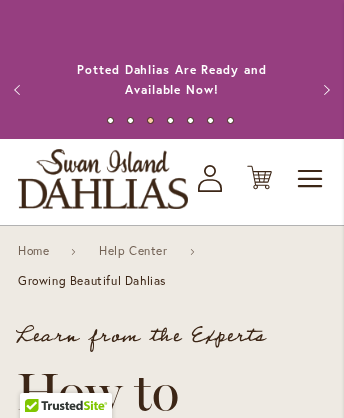 click on "Request Our Catalog" at bounding box center [105, 9295] 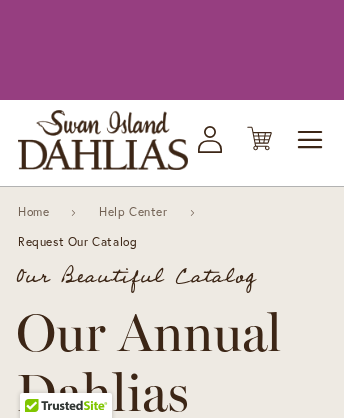 scroll, scrollTop: 0, scrollLeft: 0, axis: both 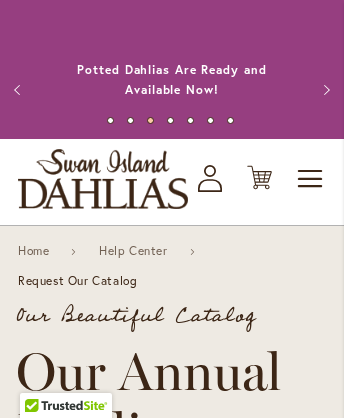 click on "Dahlia Tubers" at bounding box center [172, 4047] 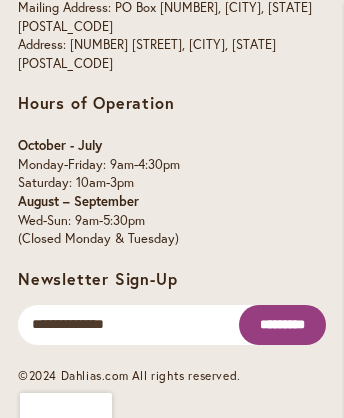 scroll, scrollTop: 7812, scrollLeft: 0, axis: vertical 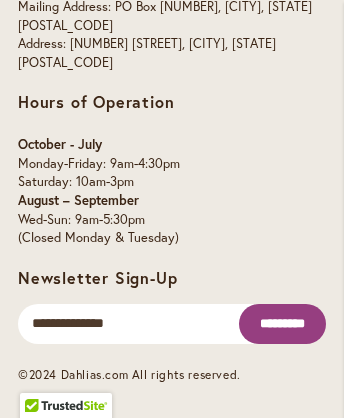 click on "5" at bounding box center (163, -2430) 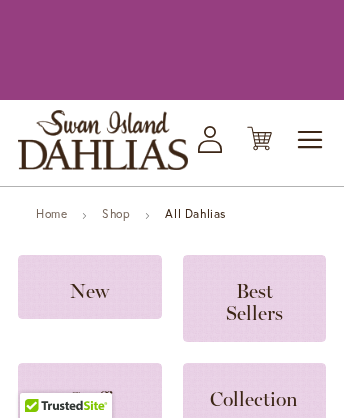 scroll, scrollTop: 0, scrollLeft: 0, axis: both 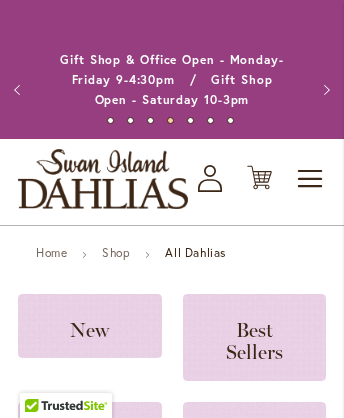 click at bounding box center (88, 934) 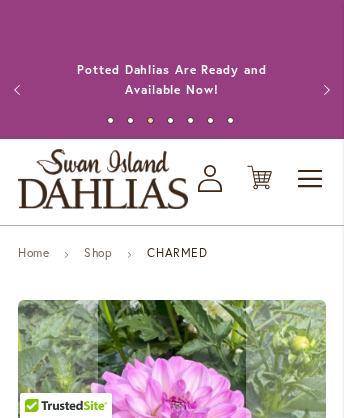 scroll, scrollTop: 4665, scrollLeft: 0, axis: vertical 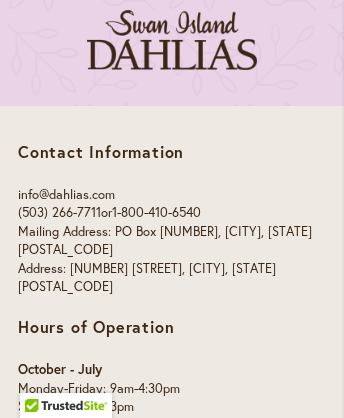 click at bounding box center (131, -23) 